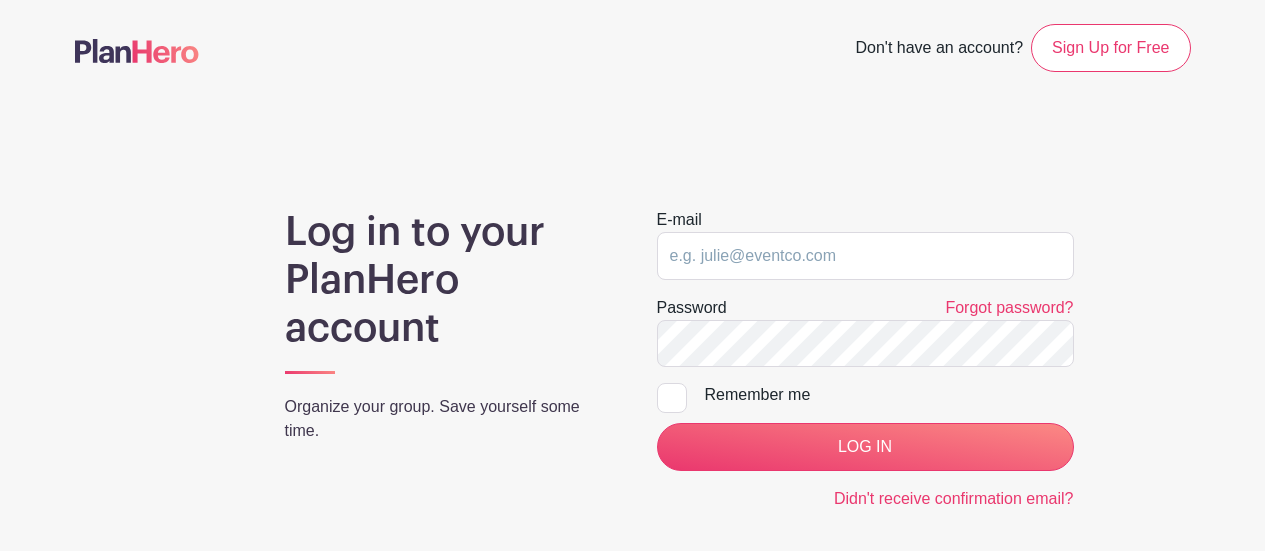 scroll, scrollTop: 0, scrollLeft: 0, axis: both 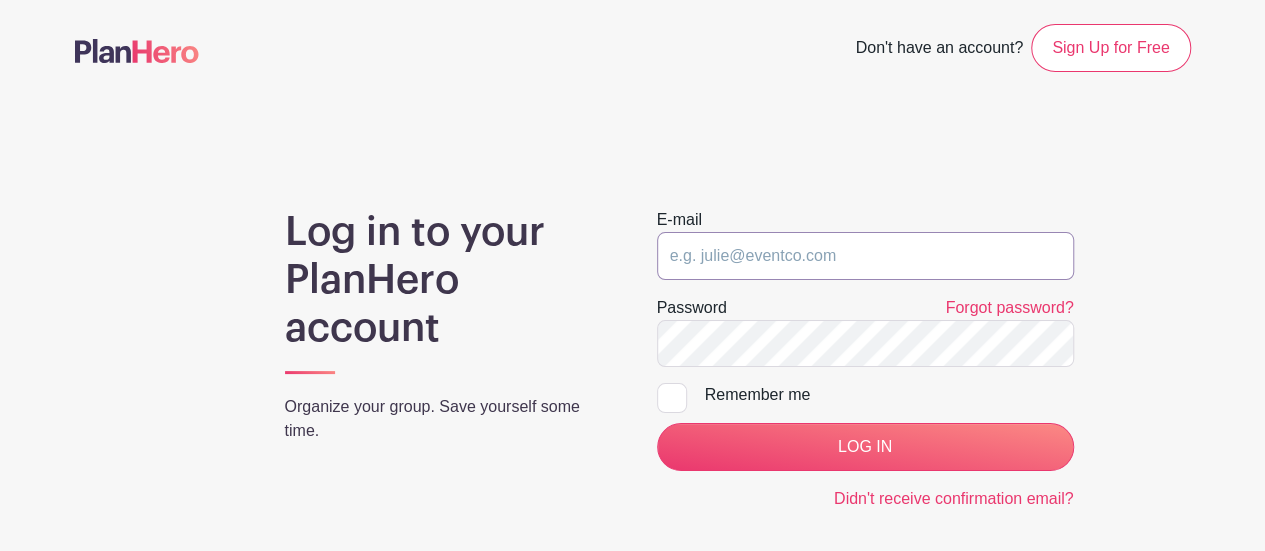 type on "pamela@ssocc.ca" 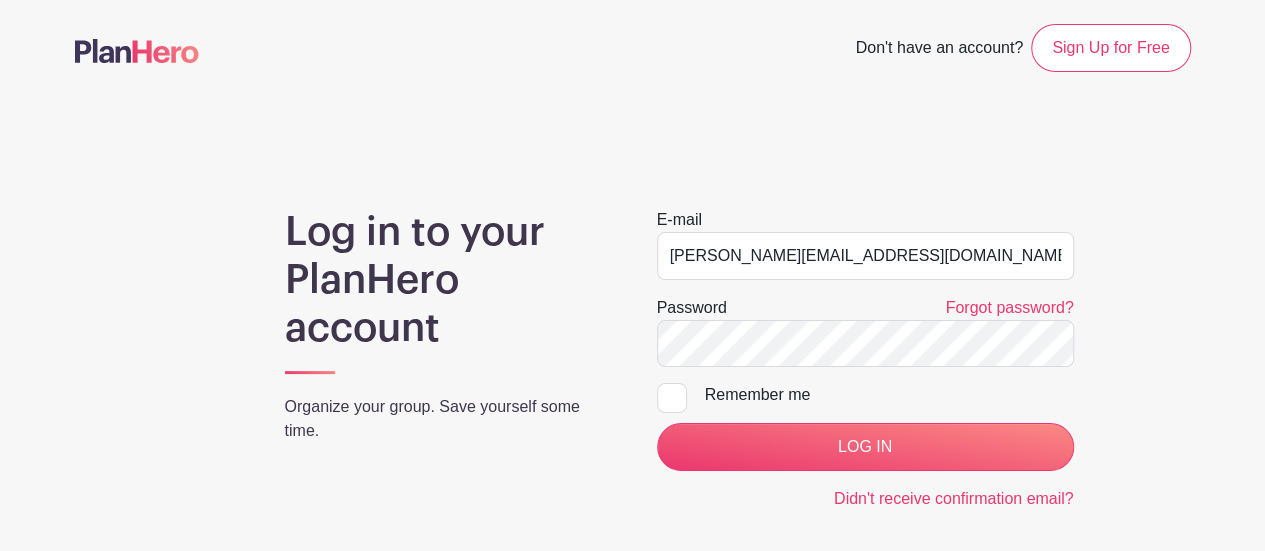 click on "Remember me" at bounding box center [663, 389] 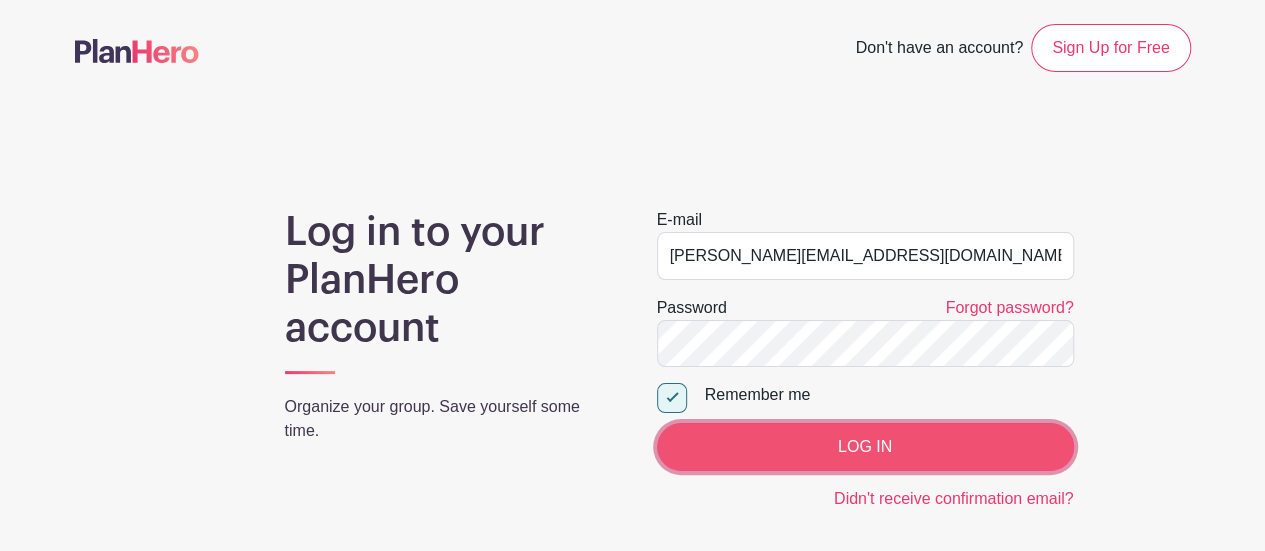 click on "LOG IN" at bounding box center [865, 447] 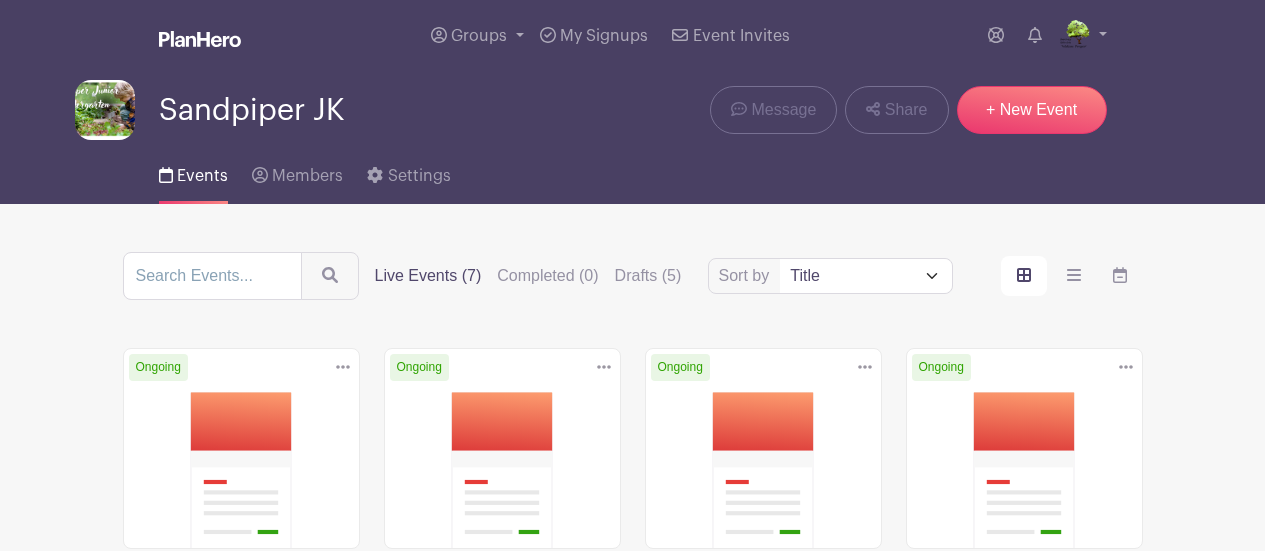 scroll, scrollTop: 0, scrollLeft: 0, axis: both 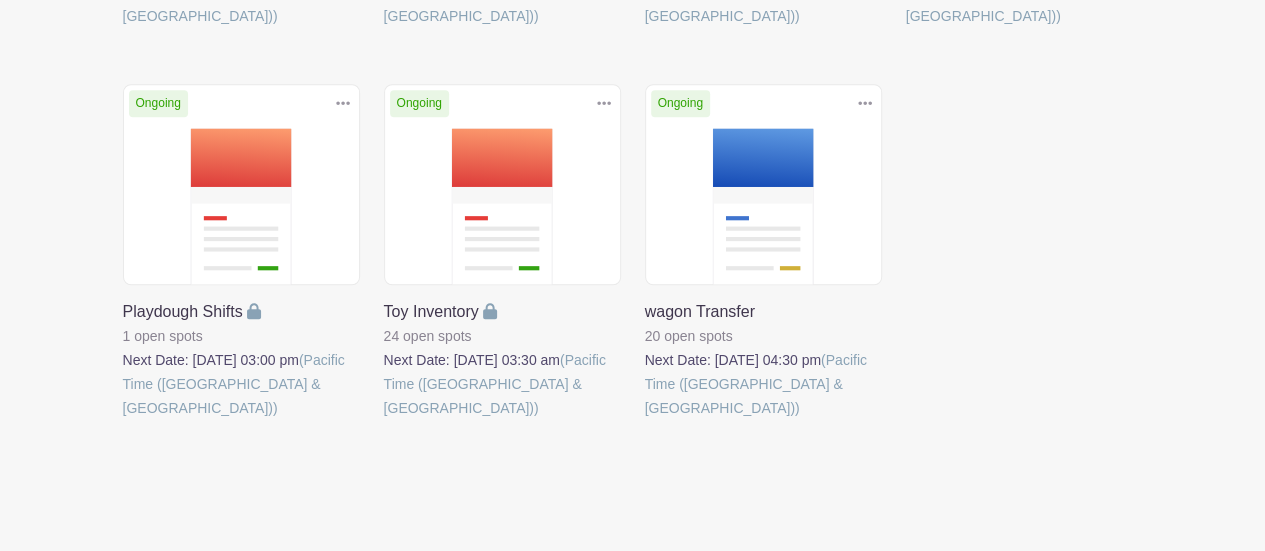 click at bounding box center [645, 420] 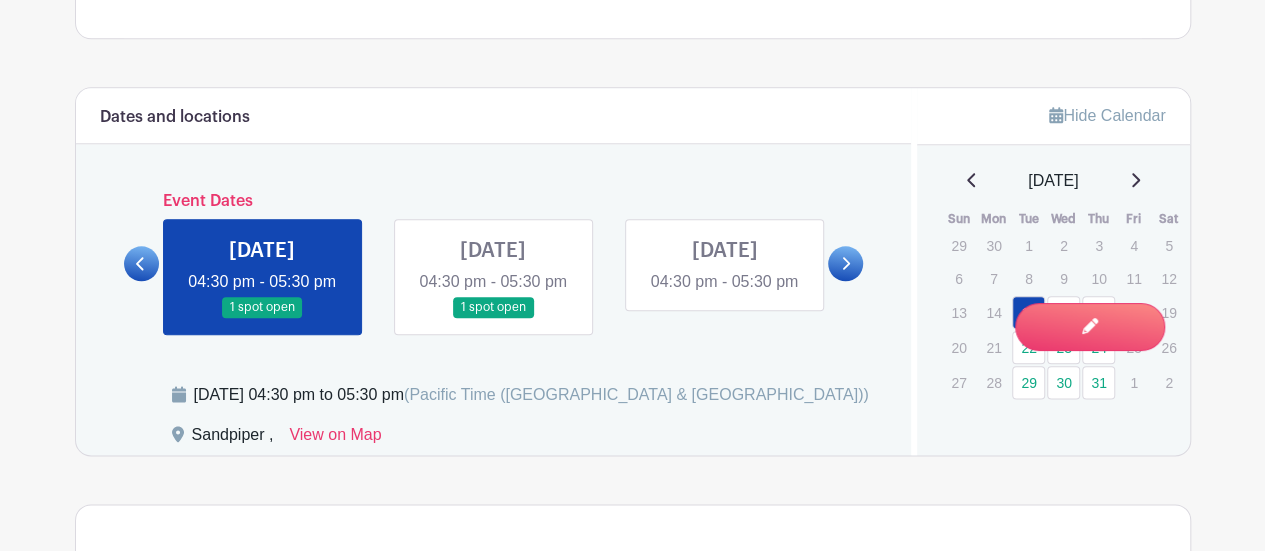 scroll, scrollTop: 1026, scrollLeft: 0, axis: vertical 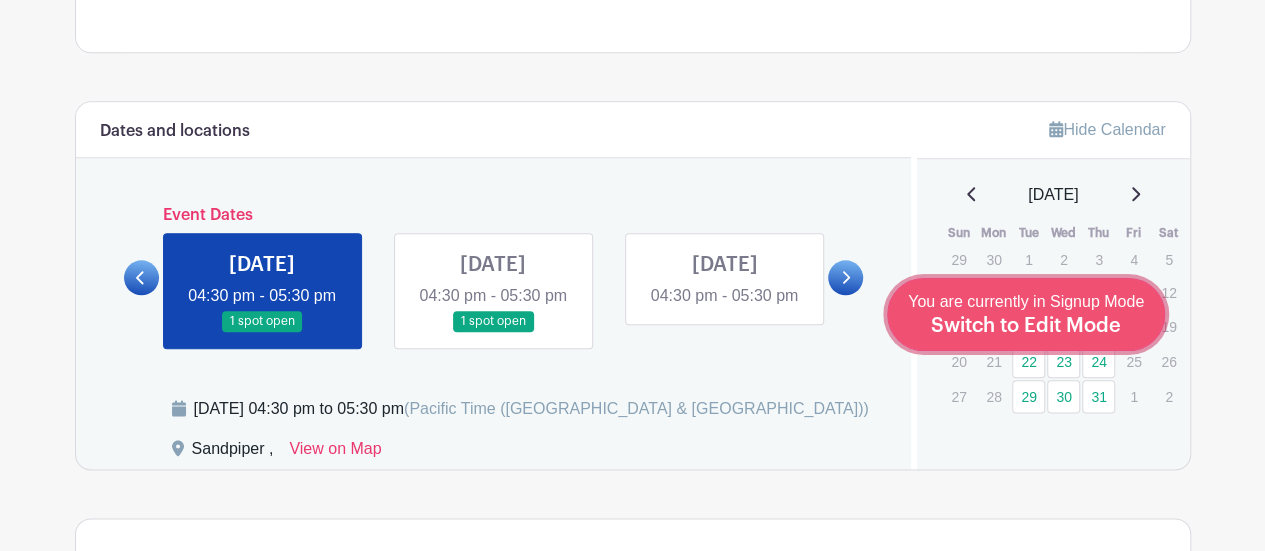 click on "Switch to Edit Mode" at bounding box center (1026, 326) 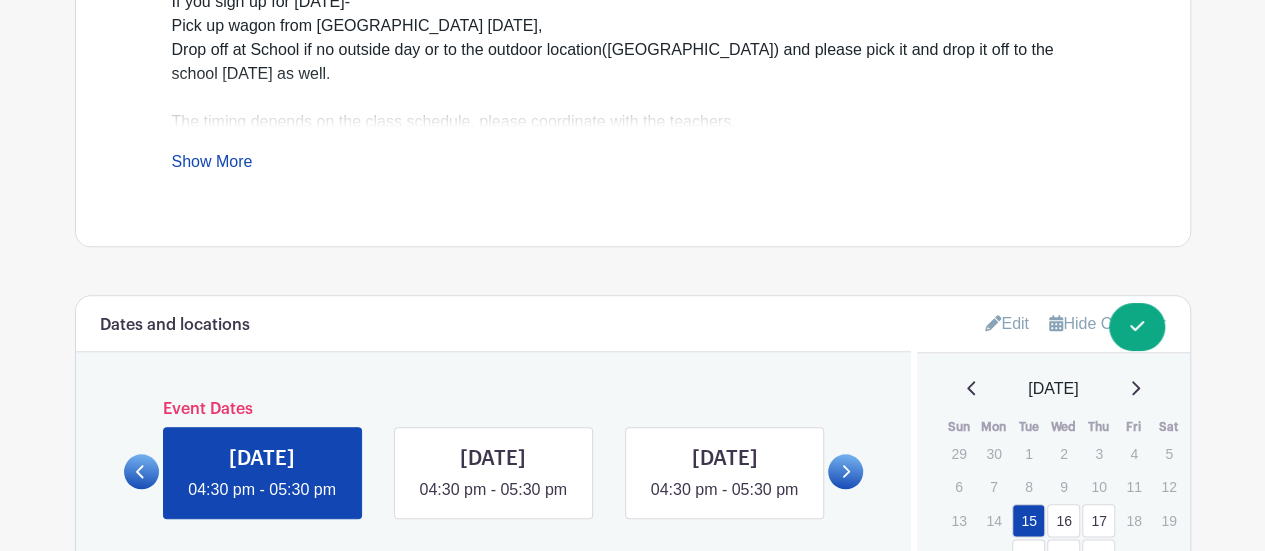 scroll, scrollTop: 902, scrollLeft: 0, axis: vertical 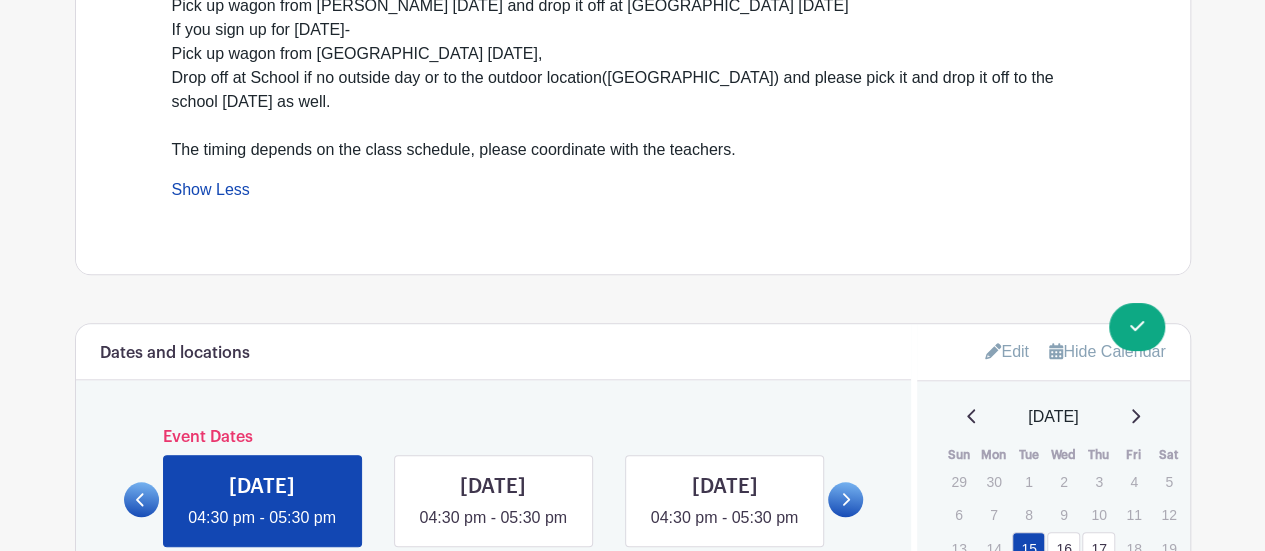 click on "If you sign up for [DATE] that means- Pickup the wagon from the centre [DATE] evening and Drop off [DATE] at [GEOGRAPHIC_DATA] If you sign up for [DATE]-  Pick up wagon from [GEOGRAPHIC_DATA] [DATE] and drop it off at [GEOGRAPHIC_DATA] [DATE] If you sign up for [DATE]- Pick up wagon from [GEOGRAPHIC_DATA] [DATE], Drop off at School if no outside day or to the outdoor location([GEOGRAPHIC_DATA]) and please pick it and drop it off to the school [DATE] as well. The timing depends on the class schedule, please coordinate with the teachers." at bounding box center (633, 30) 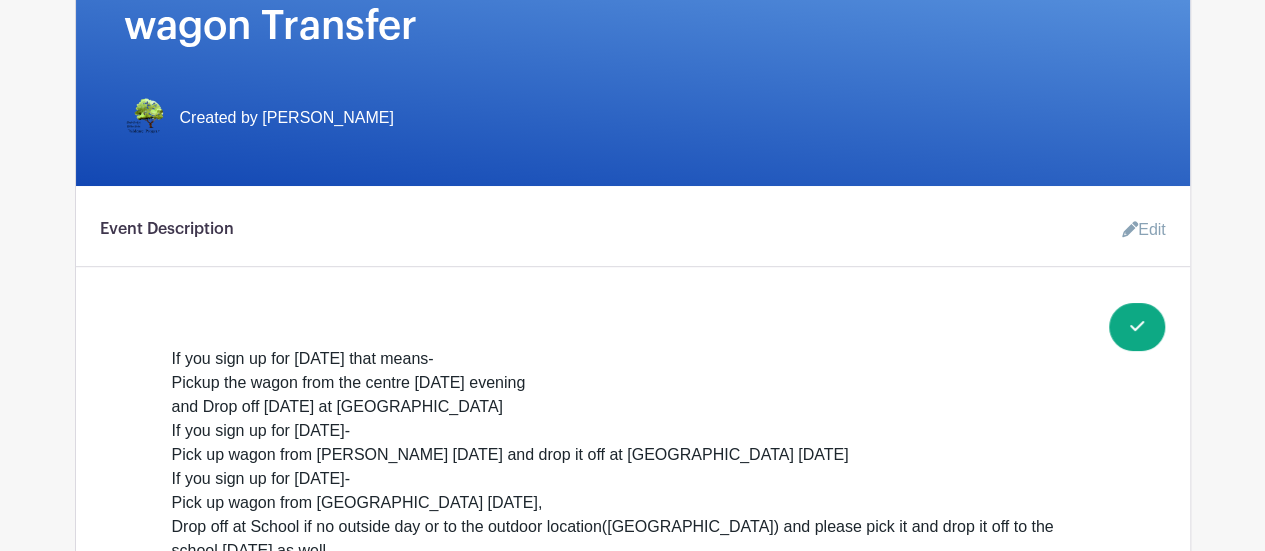 scroll, scrollTop: 426, scrollLeft: 0, axis: vertical 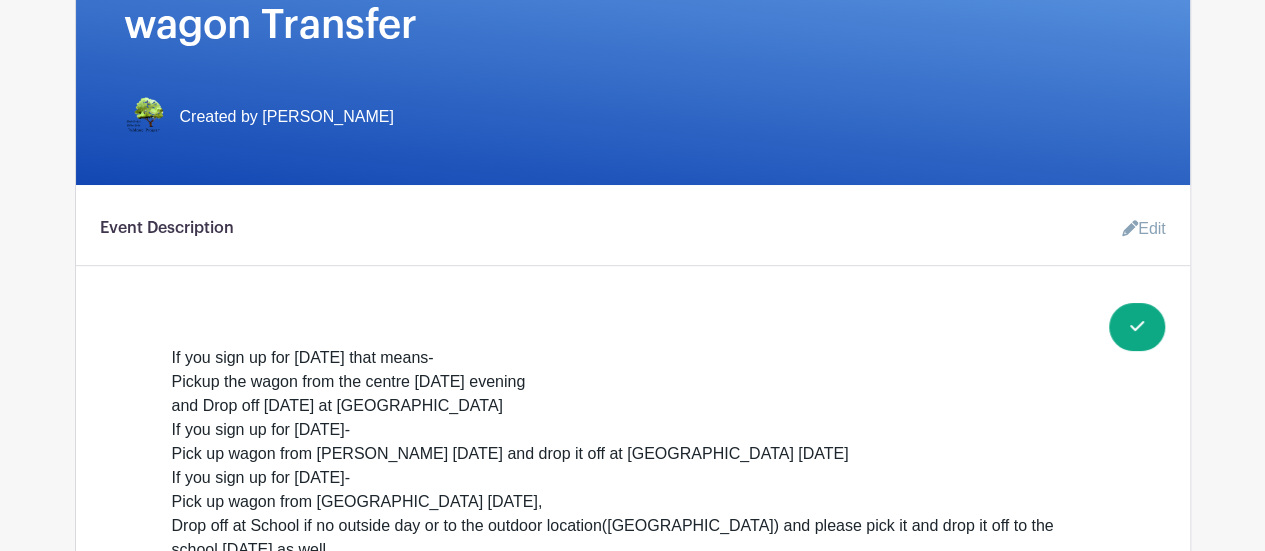 click on "Edit" at bounding box center (1136, 229) 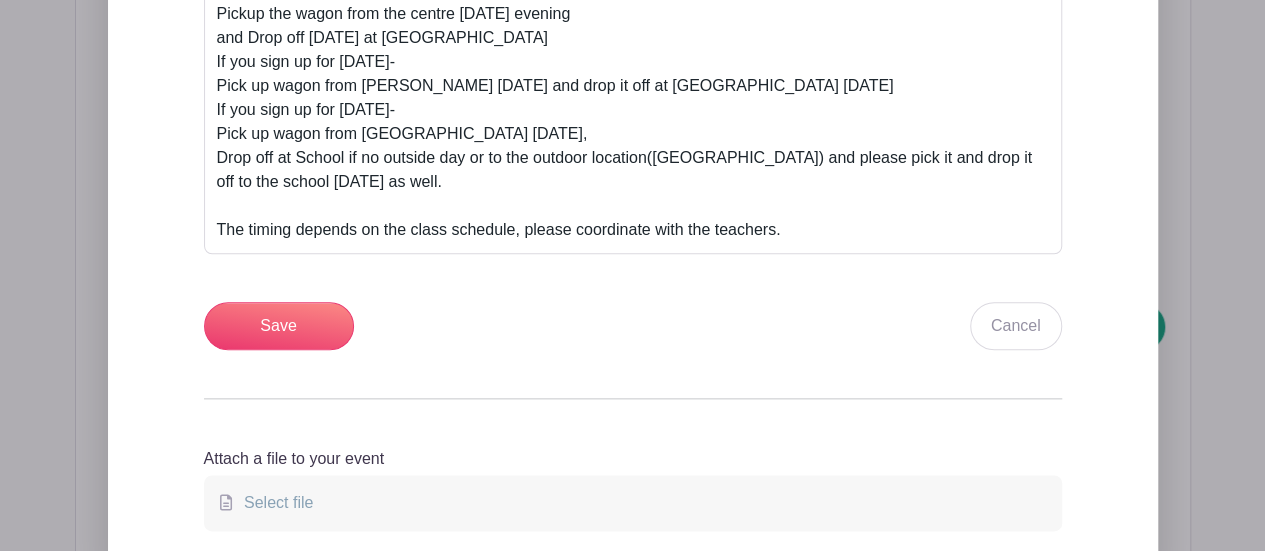 scroll, scrollTop: 1001, scrollLeft: 0, axis: vertical 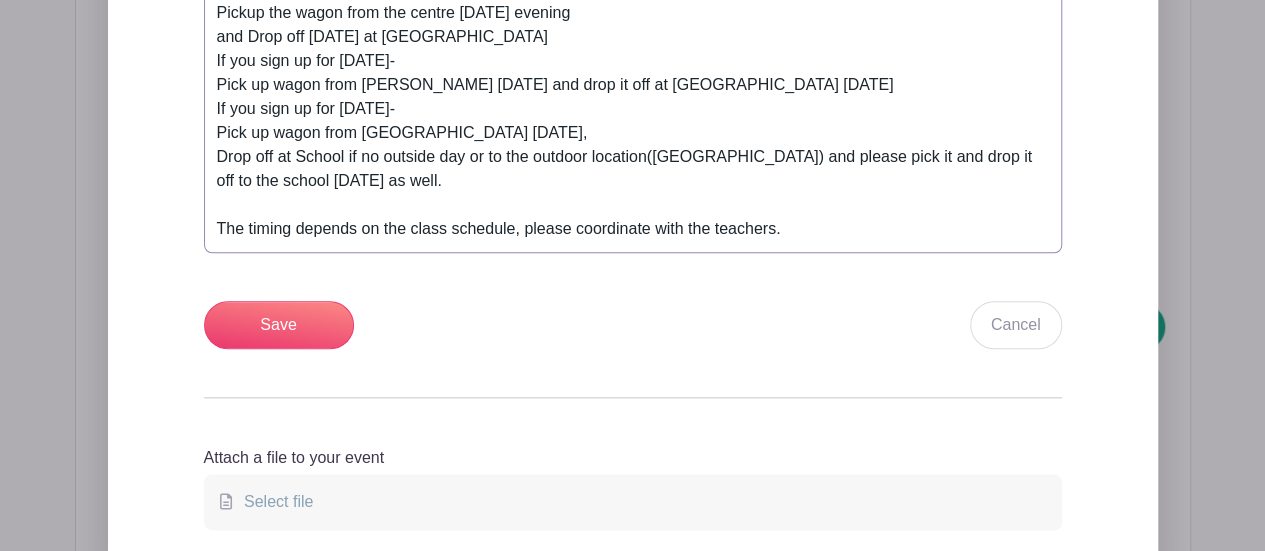 click on "If you sign up for [DATE] that means- Pickup the wagon from the centre [DATE] evening and Drop off [DATE] at [GEOGRAPHIC_DATA] If you sign up for [DATE]-  Pick up wagon from [GEOGRAPHIC_DATA] [DATE] and drop it off at [GEOGRAPHIC_DATA] [DATE] If you sign up for [DATE]- Pick up wagon from [GEOGRAPHIC_DATA] [DATE], Drop off at School if no outside day or to the outdoor location([GEOGRAPHIC_DATA]) and please pick it and drop it off to the school [DATE] as well. The timing depends on the class schedule, please coordinate with the teachers." at bounding box center [633, 109] 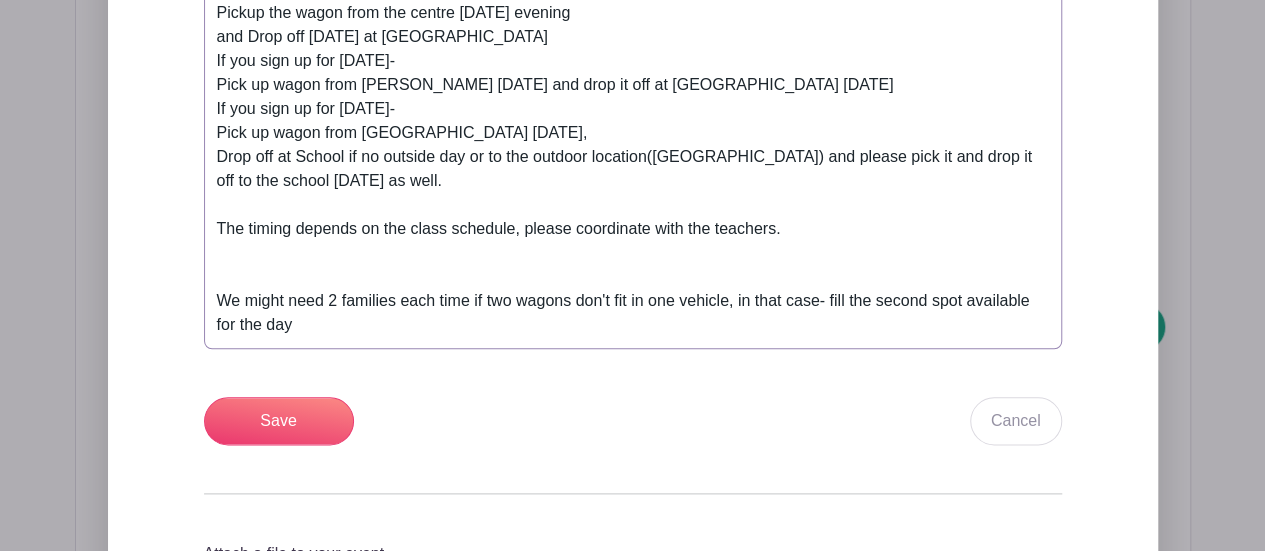type on "<div>If you sign up for [DATE] that means-<br>Pickup the wagon from the centre [DATE] evening<br>and Drop off [DATE] at [GEOGRAPHIC_DATA]<br>If you sign up for [DATE]-&nbsp;<br>Pick up wagon from [PERSON_NAME] [DATE] and drop it off at [GEOGRAPHIC_DATA] [DATE]<br>If you sign up for [DATE]-<br>Pick up wagon from Terra Nova [DATE],<br>Drop off at School if no outside day or to the outdoor location([GEOGRAPHIC_DATA]) and please pick it and drop it off to the school [DATE] as well.<br><br>The timing depends on the class schedule, please coordinate with the teachers.<br><br><br>We might need 2 families each time if two wagons don't fit in one vehicle, in that case- fill the second spot available for the day.</div>" 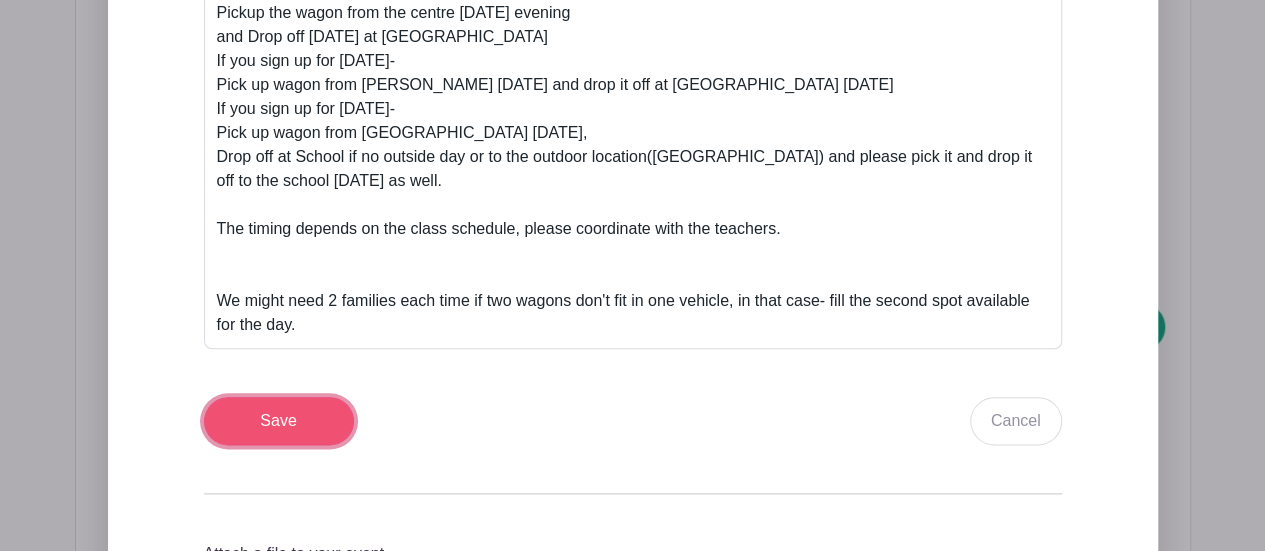 click on "Save" at bounding box center (279, 421) 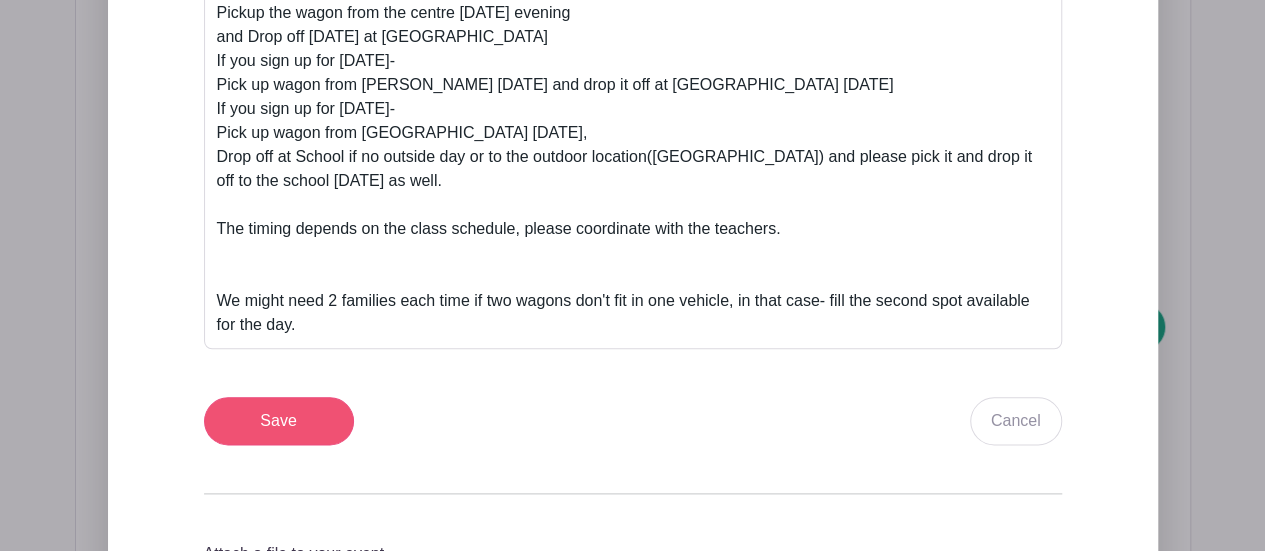 scroll, scrollTop: 1161, scrollLeft: 0, axis: vertical 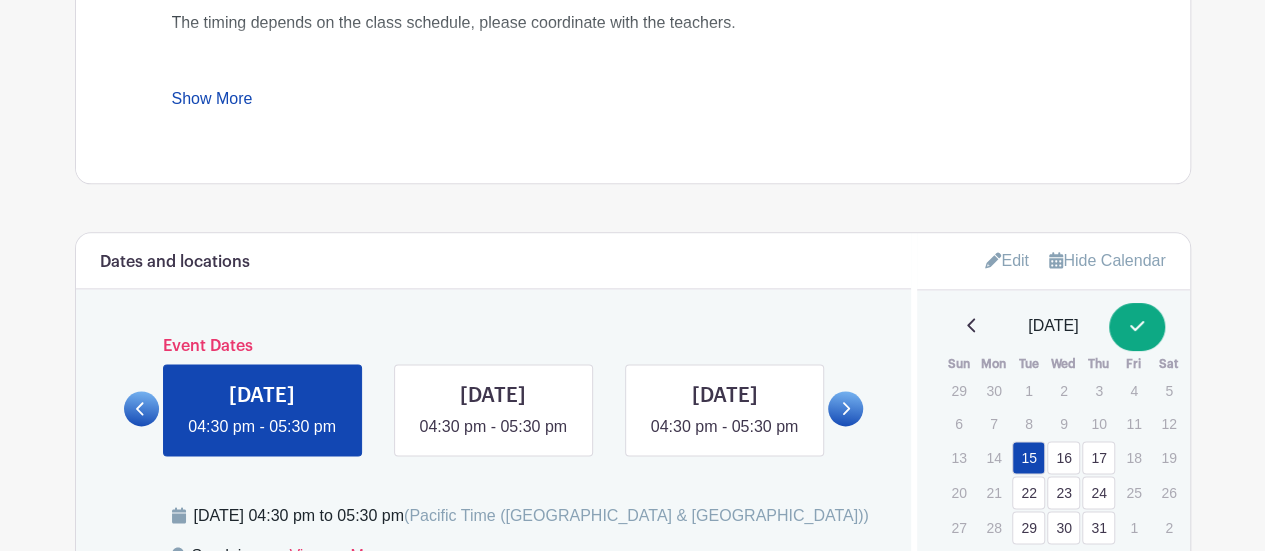 click on "Edit" at bounding box center (1007, 260) 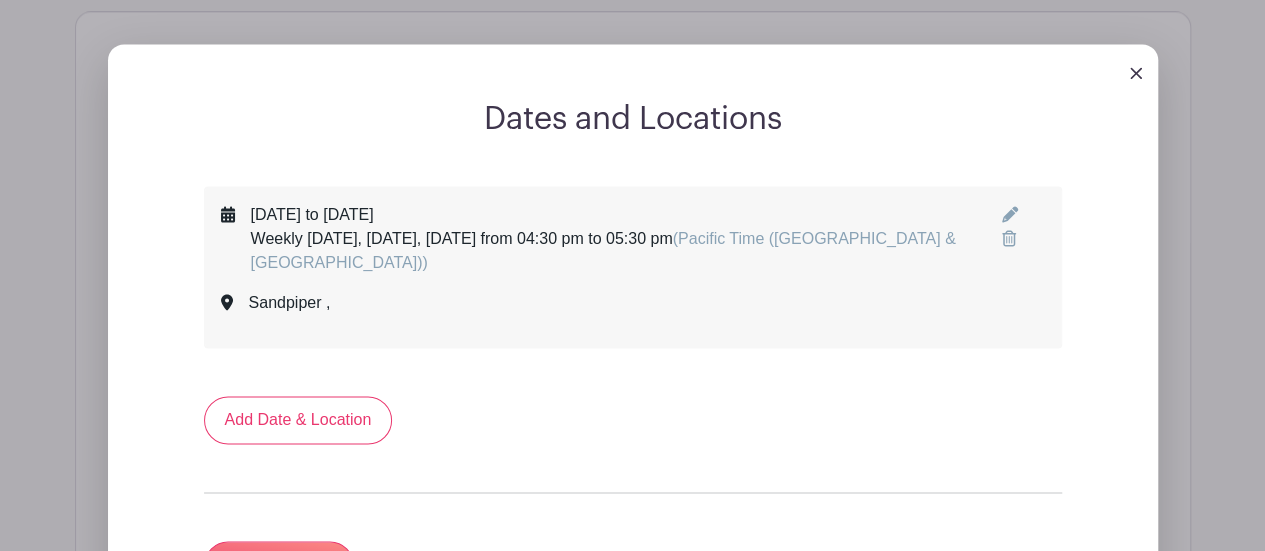 scroll, scrollTop: 1372, scrollLeft: 0, axis: vertical 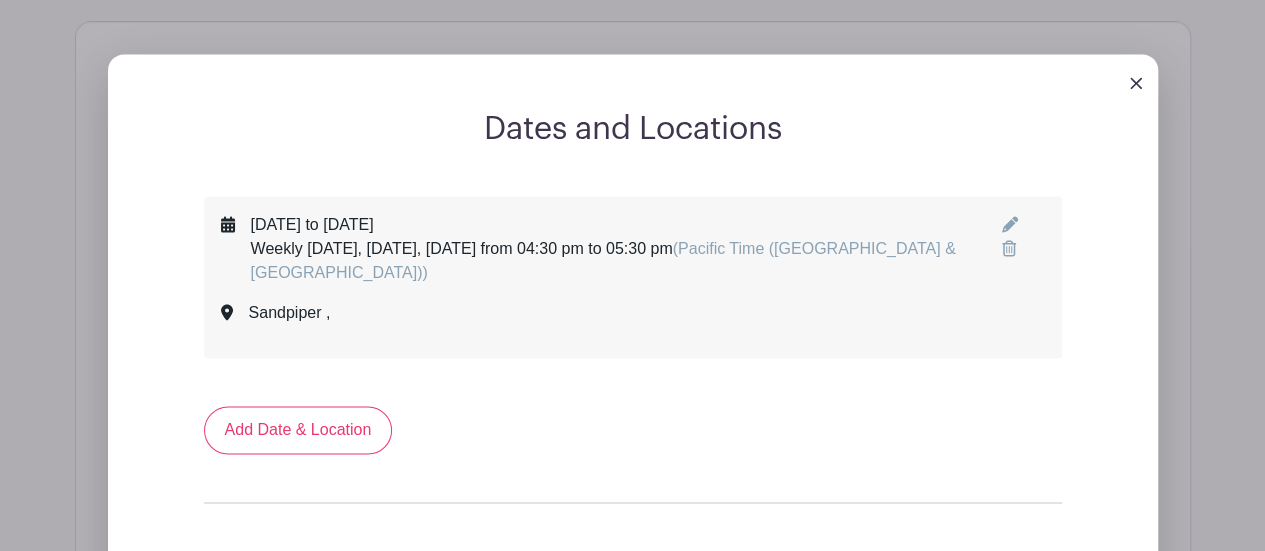 click at bounding box center [1136, 83] 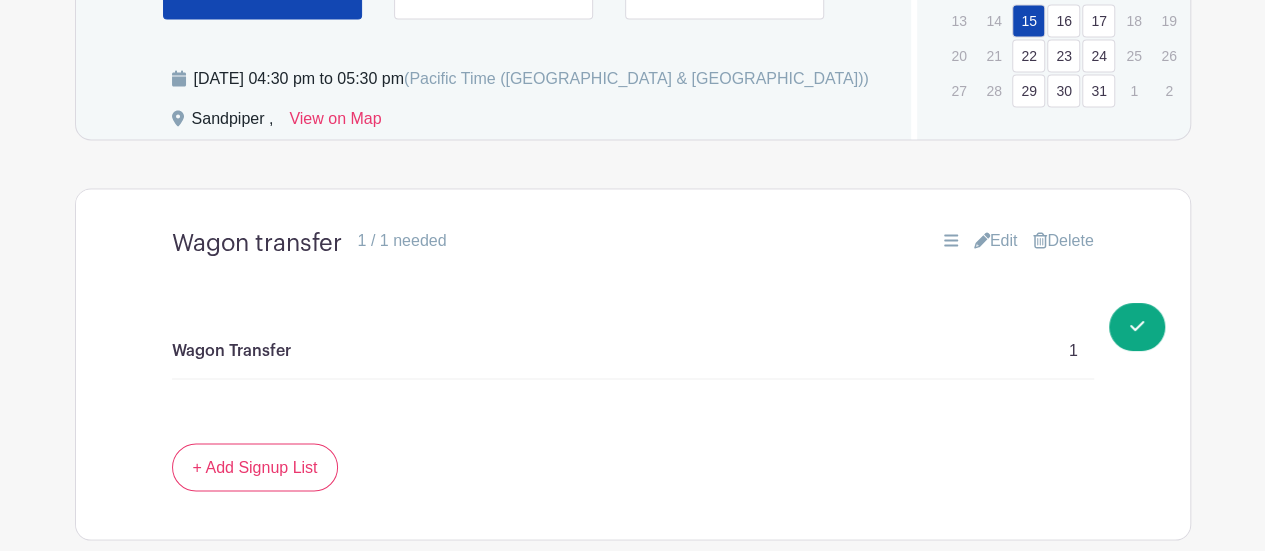 scroll, scrollTop: 1598, scrollLeft: 0, axis: vertical 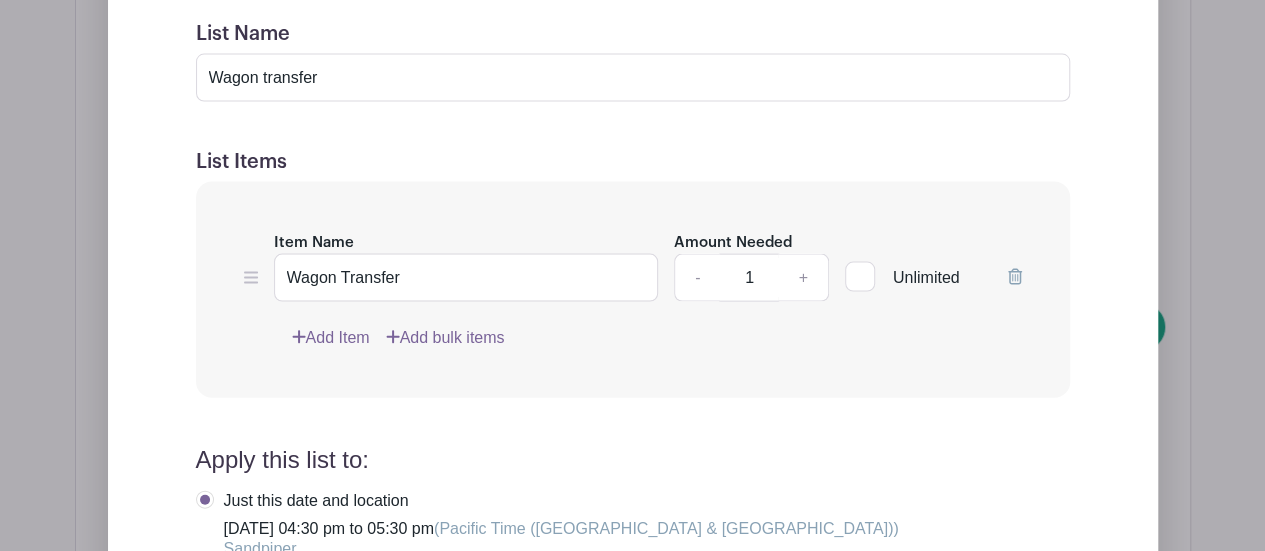 click on "Add Item
Add bulk items" at bounding box center [657, 338] 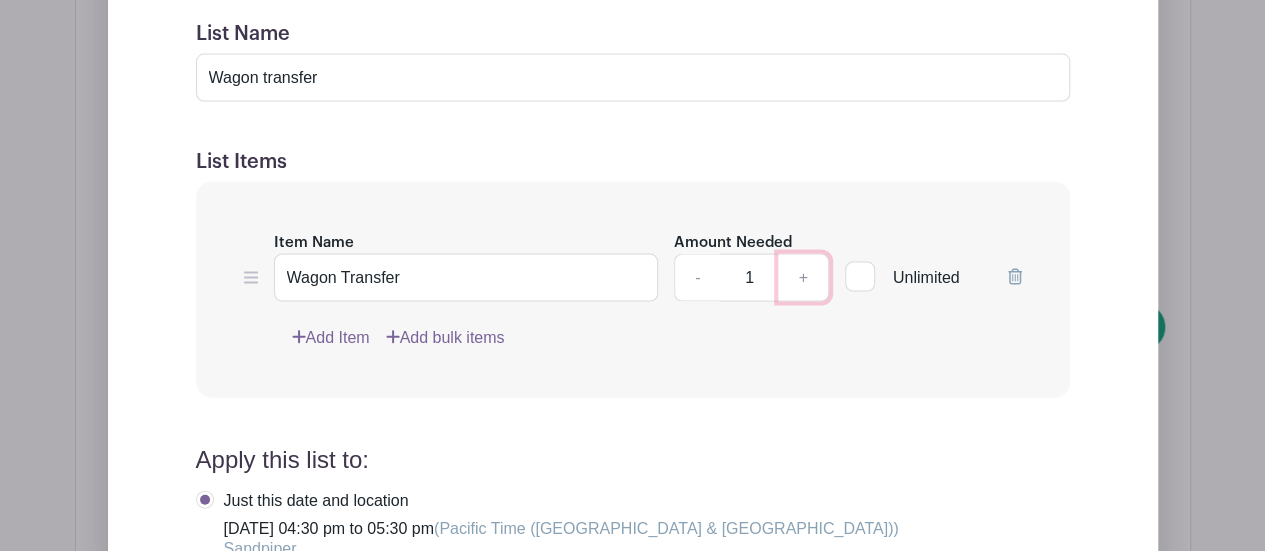 type on "2" 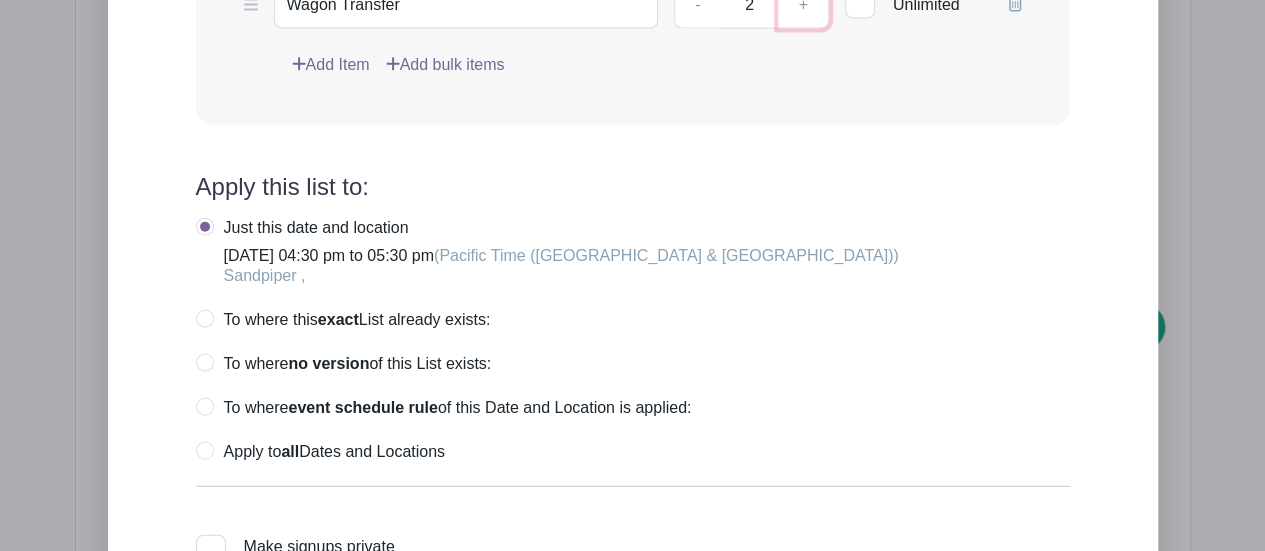 scroll, scrollTop: 2410, scrollLeft: 0, axis: vertical 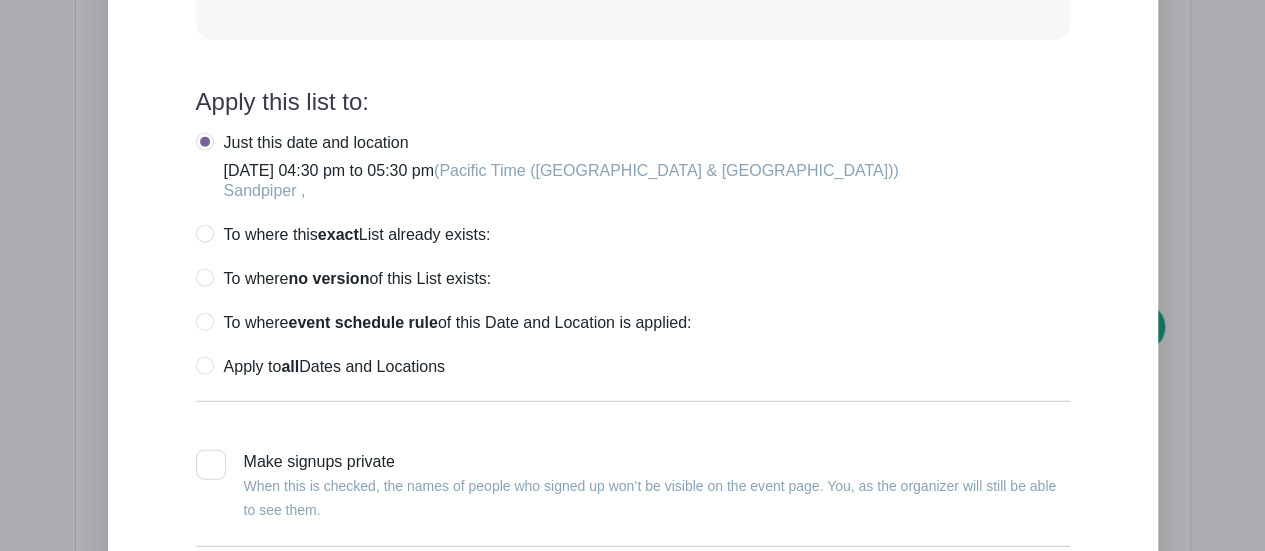 click on "Apply to  all  Dates and Locations" at bounding box center (320, 367) 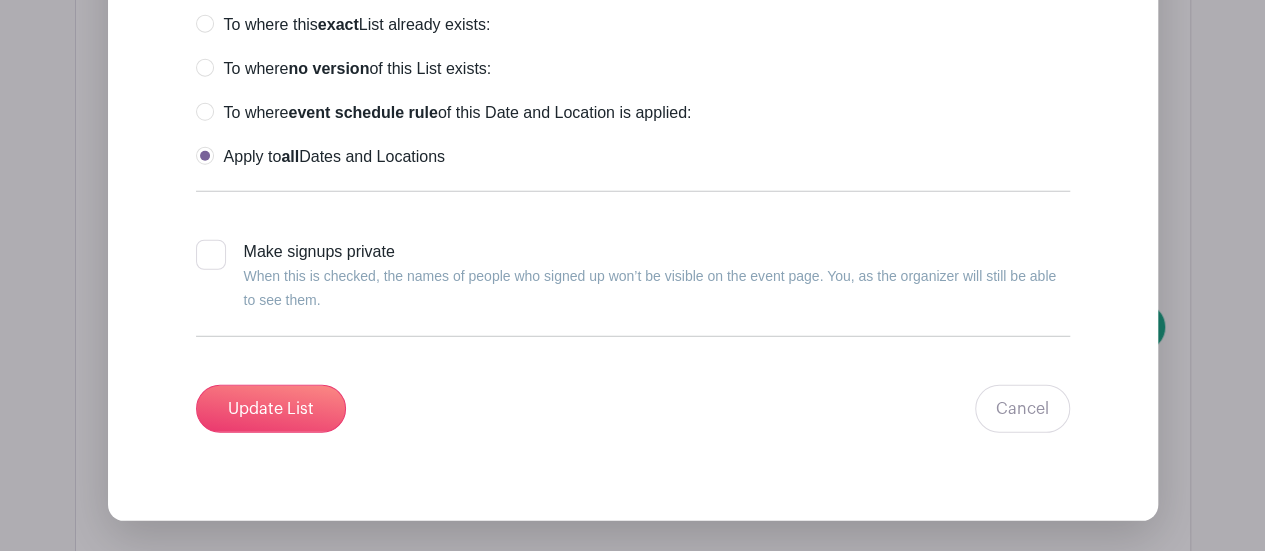 scroll, scrollTop: 2650, scrollLeft: 0, axis: vertical 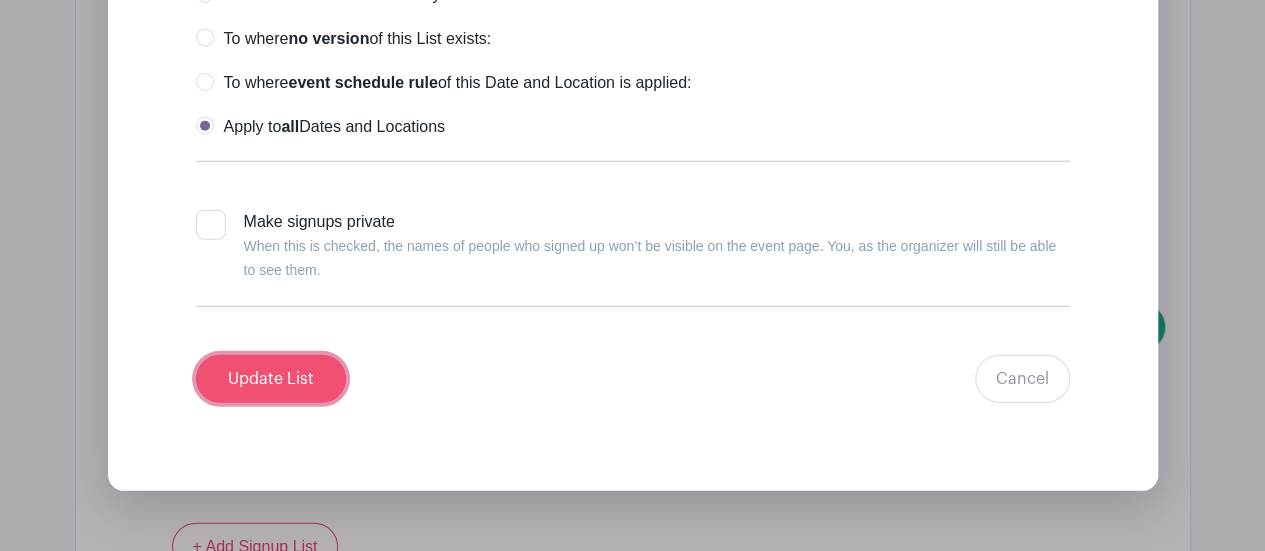 click on "Update List" at bounding box center (271, 379) 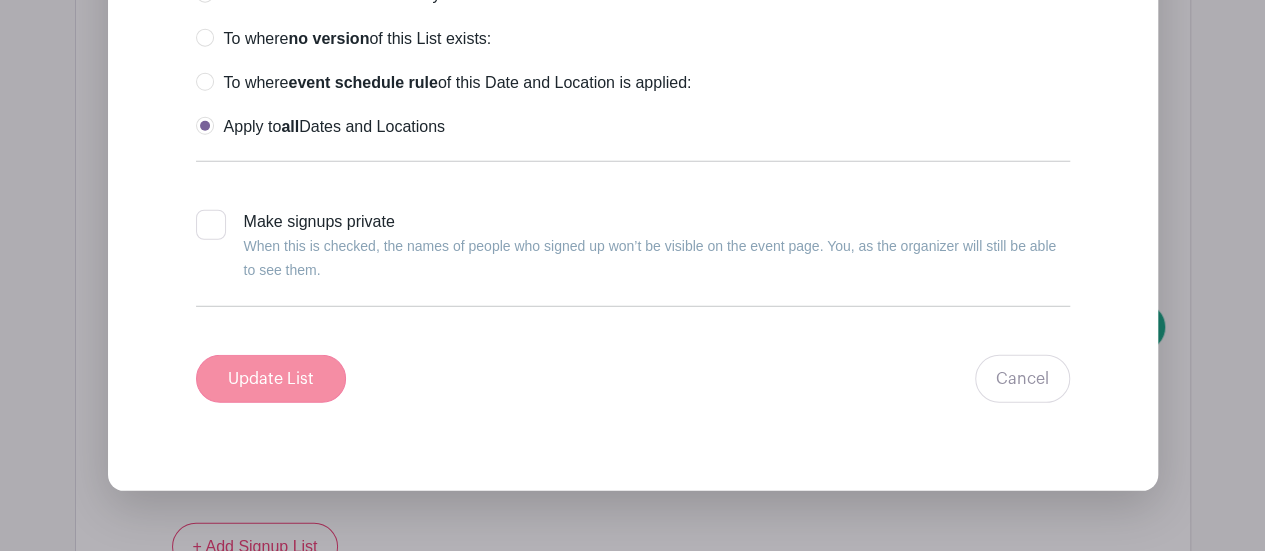 scroll, scrollTop: 1788, scrollLeft: 0, axis: vertical 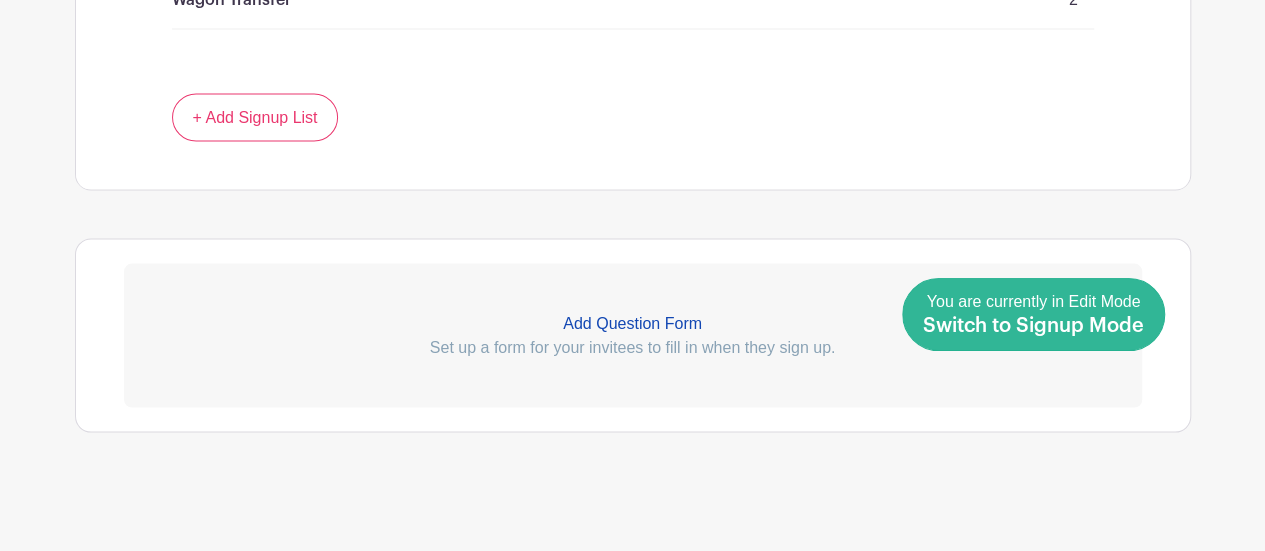 click on "Done Editing
You are currently in Edit Mode
Switch to Signup Mode" at bounding box center (1033, 314) 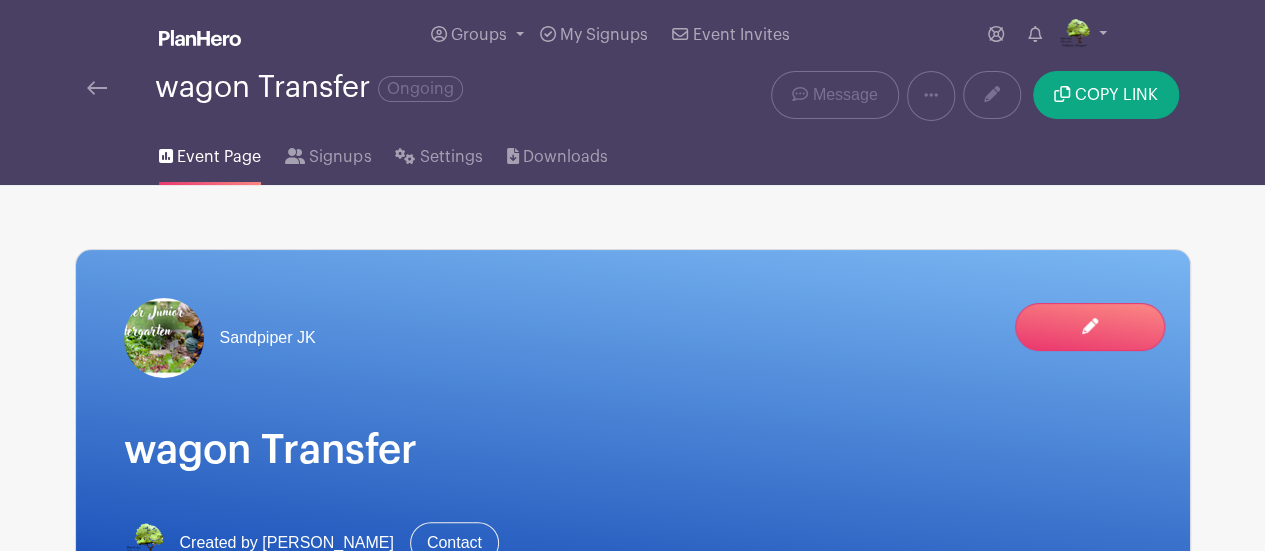 scroll, scrollTop: 0, scrollLeft: 0, axis: both 